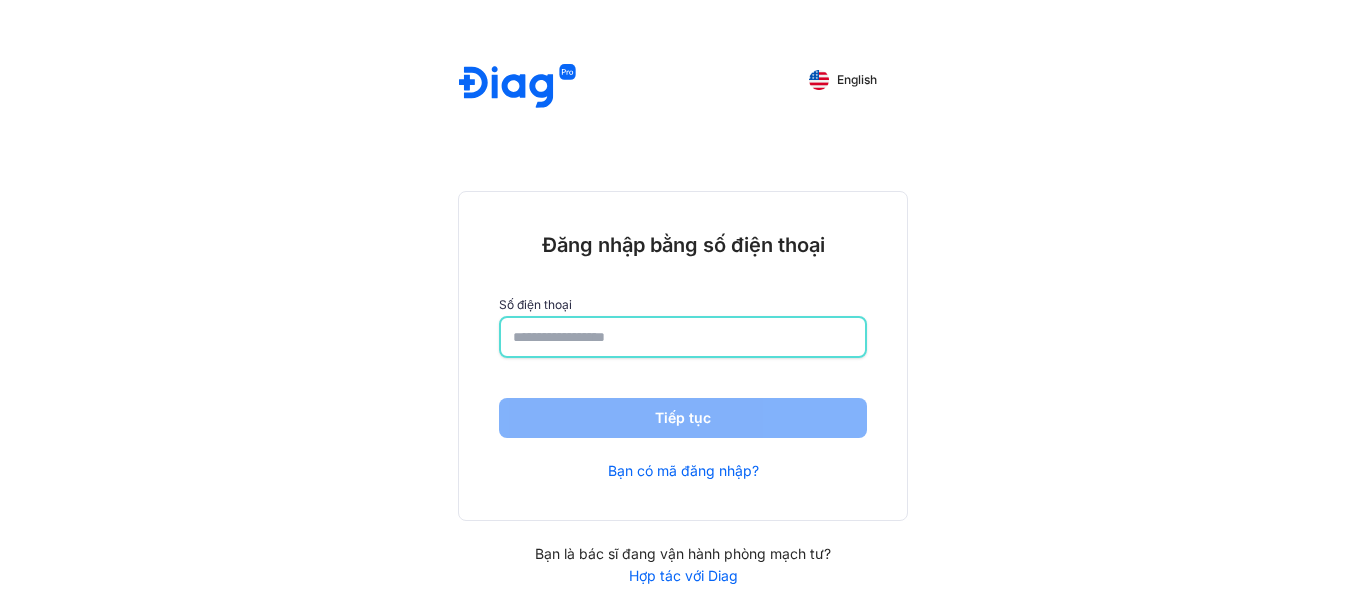 scroll, scrollTop: 0, scrollLeft: 0, axis: both 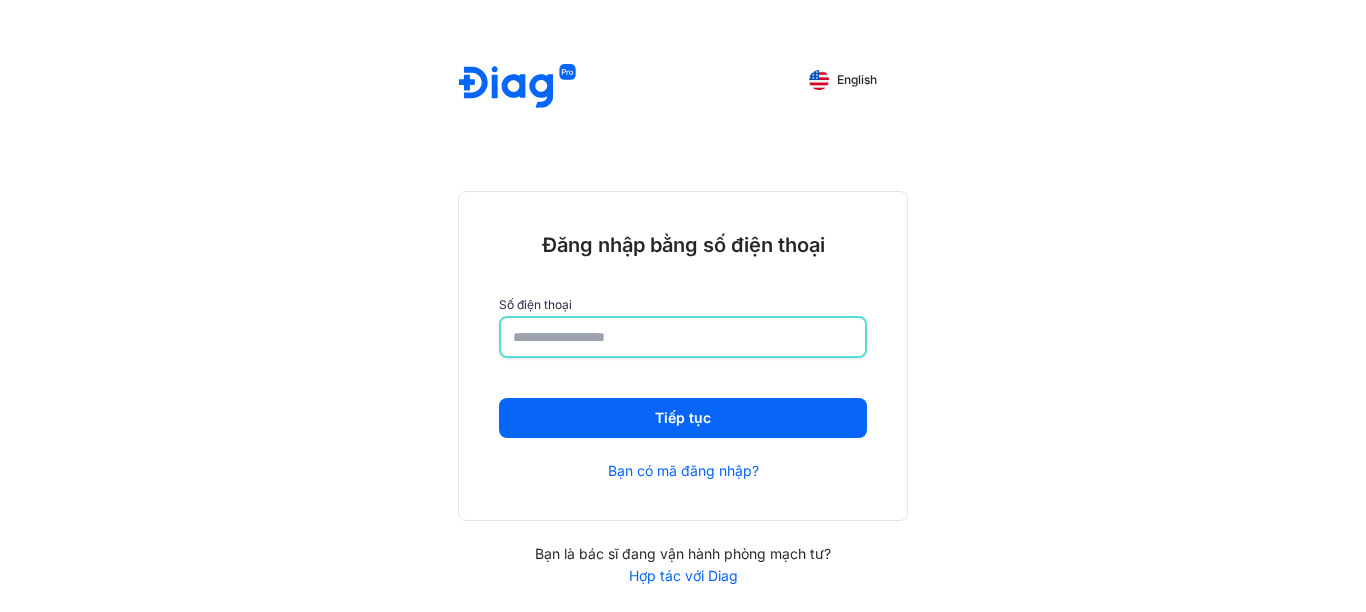 type on "**********" 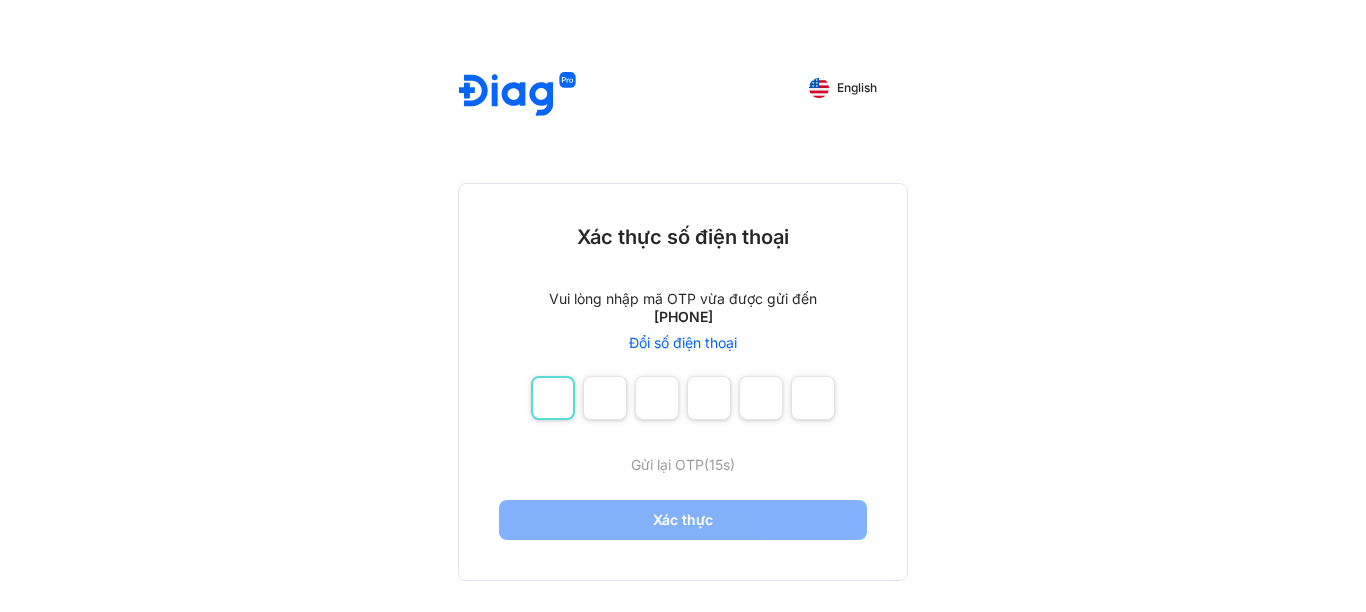 click at bounding box center (553, 398) 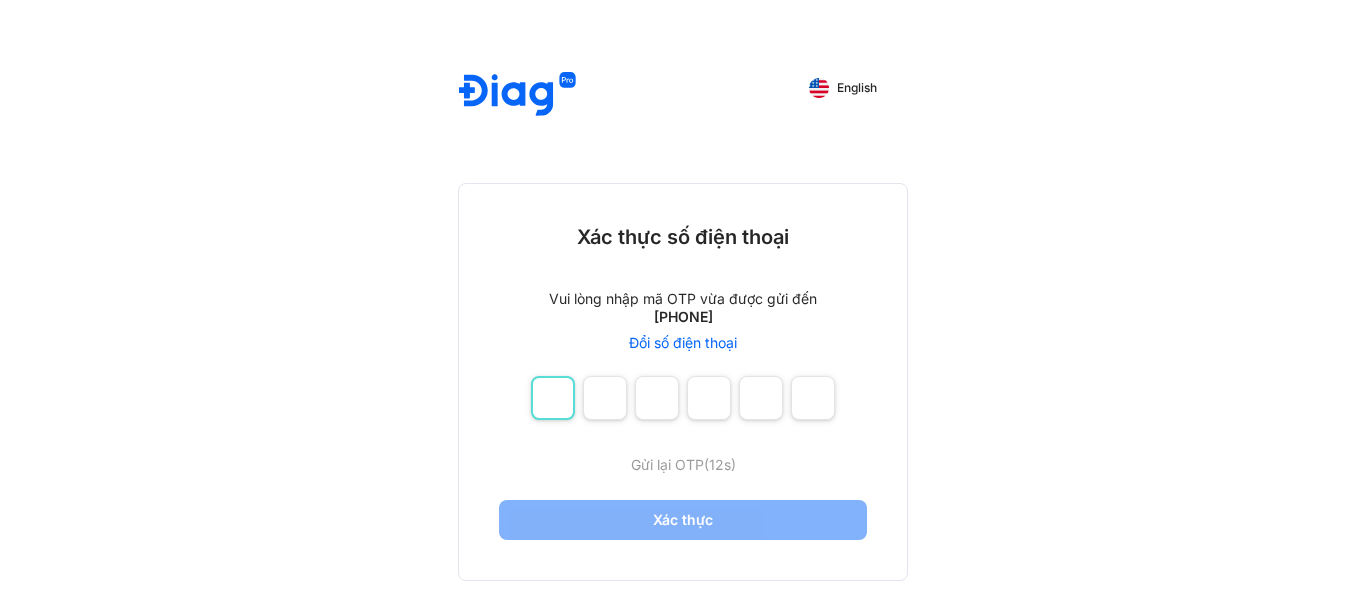 type on "*" 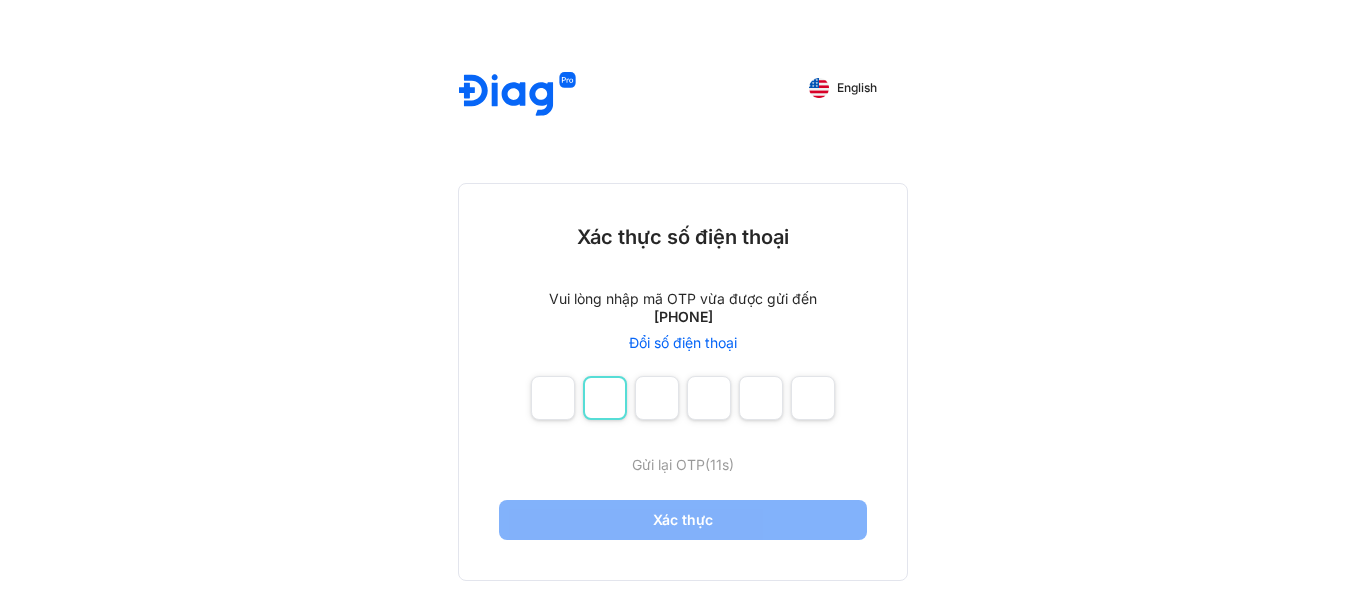 type on "*" 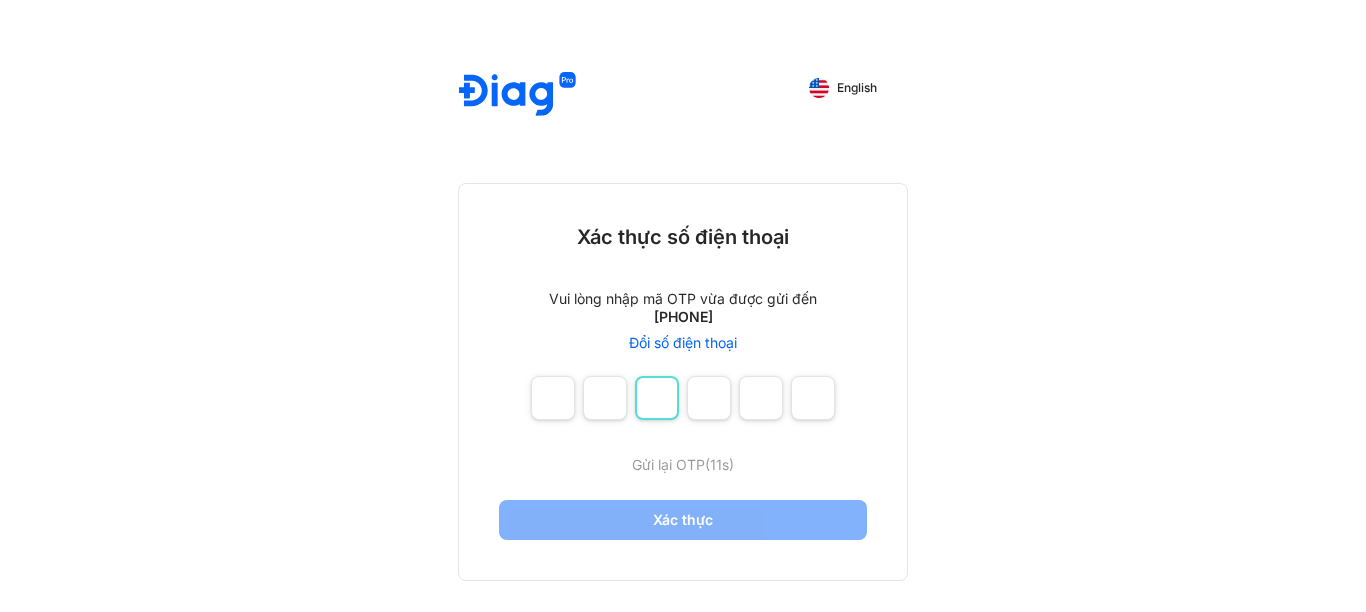 type on "*" 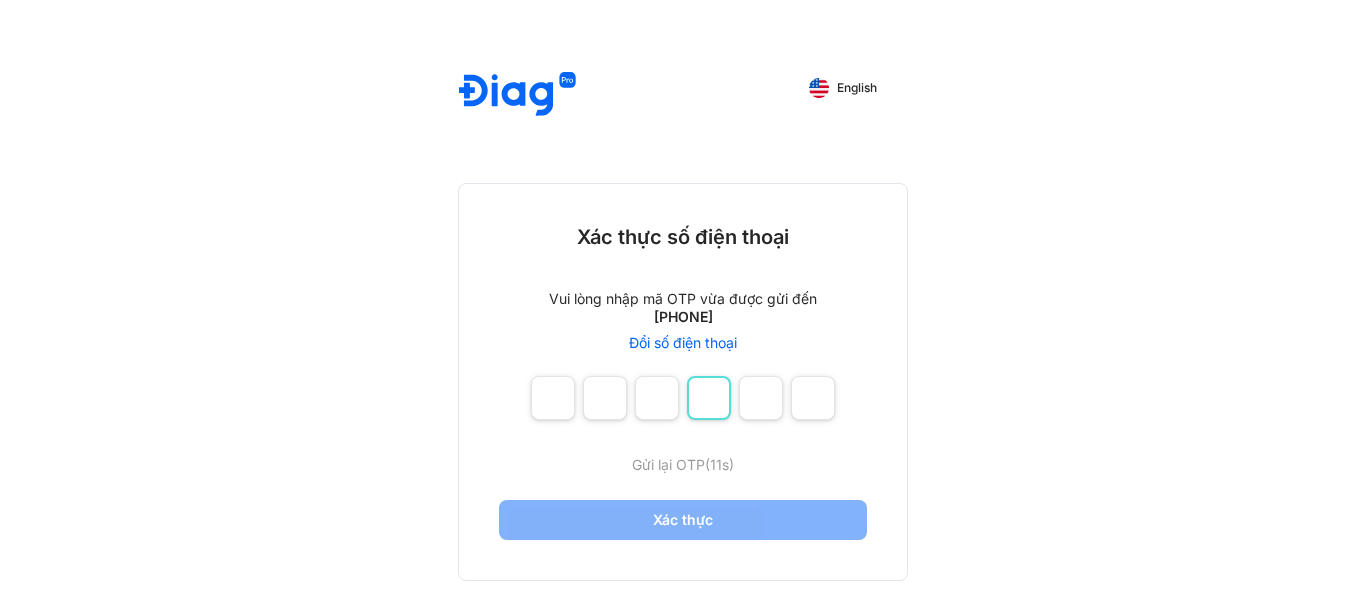 type on "*" 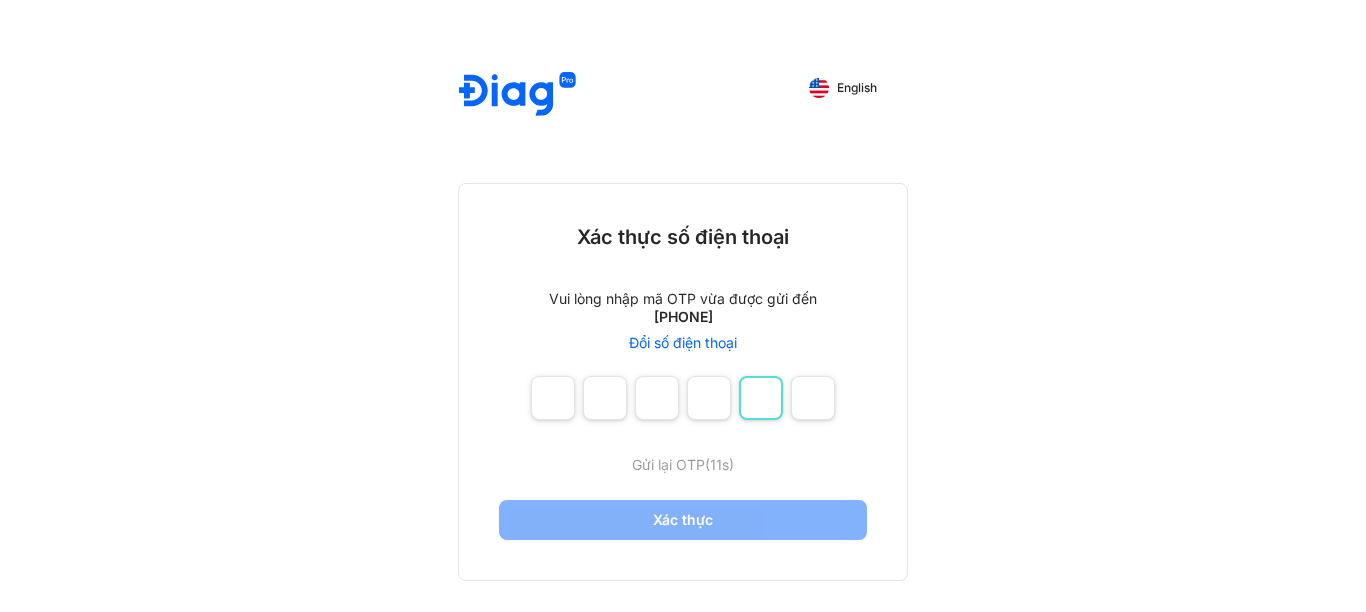 type on "*" 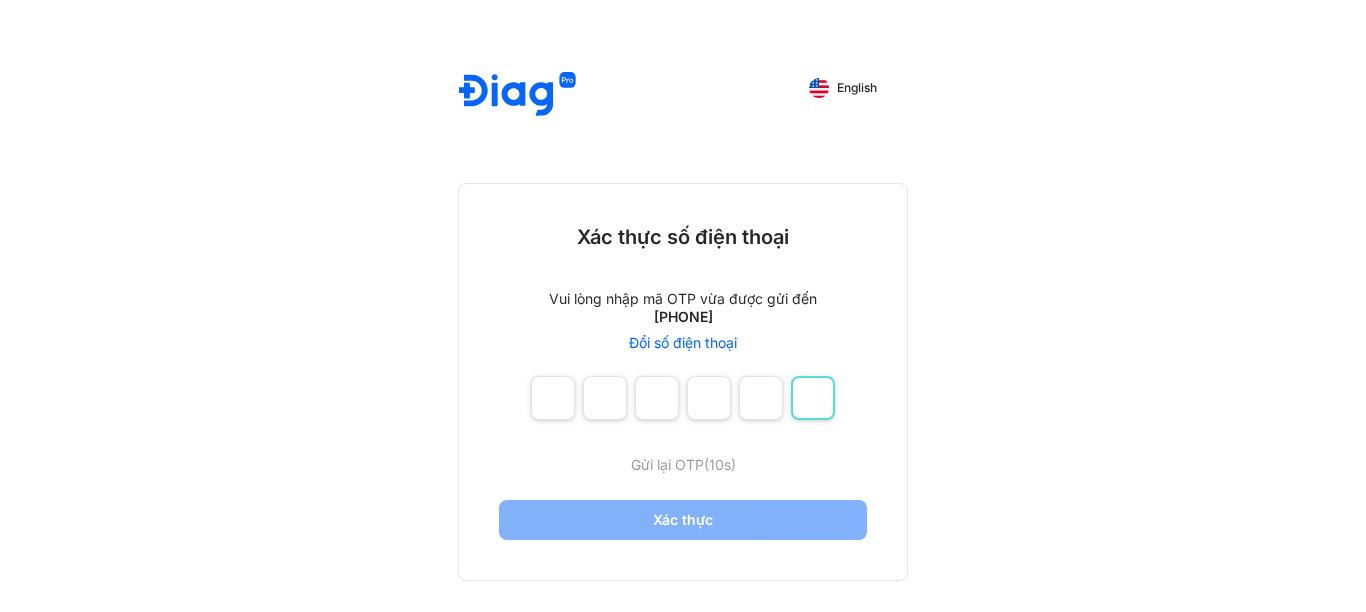 type on "*" 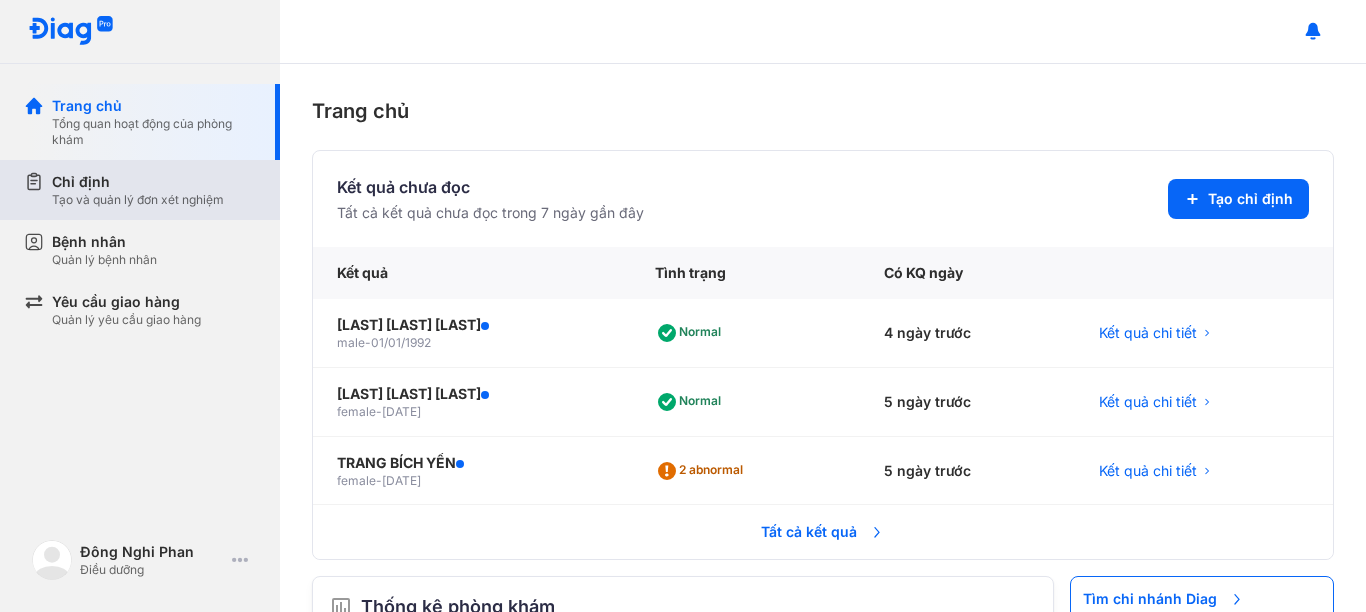 click on "Chỉ định" at bounding box center (138, 182) 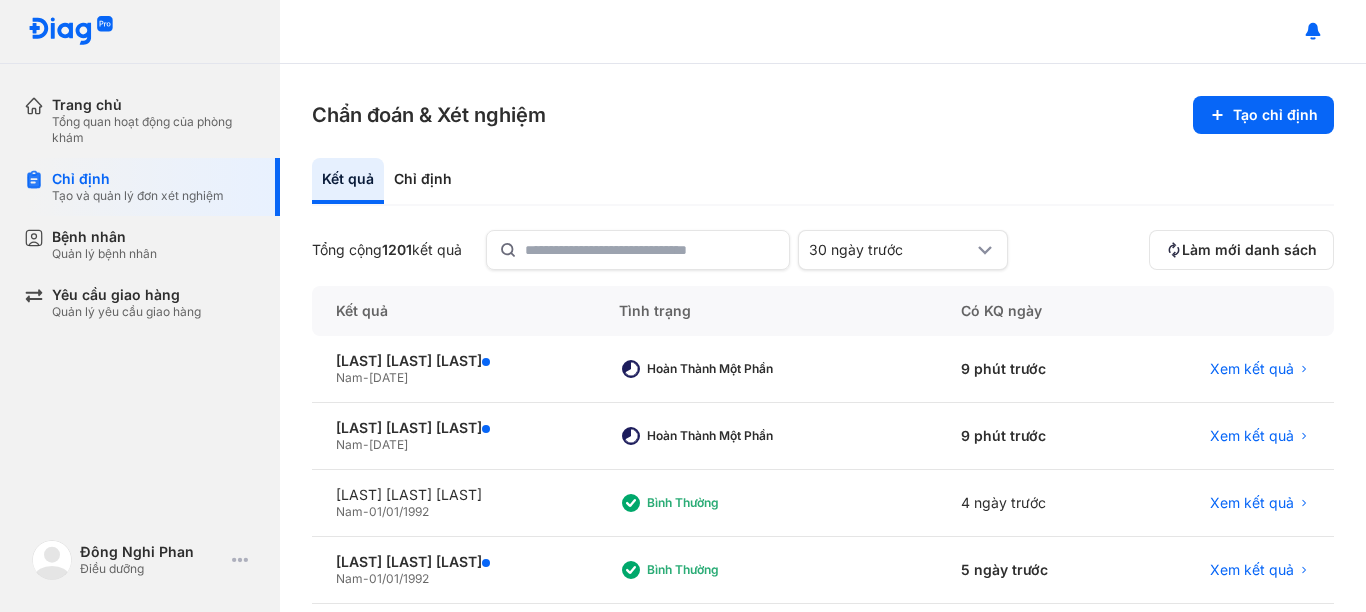 click on "Chẩn đoán & Xét nghiệm  Tạo chỉ định" at bounding box center [823, 115] 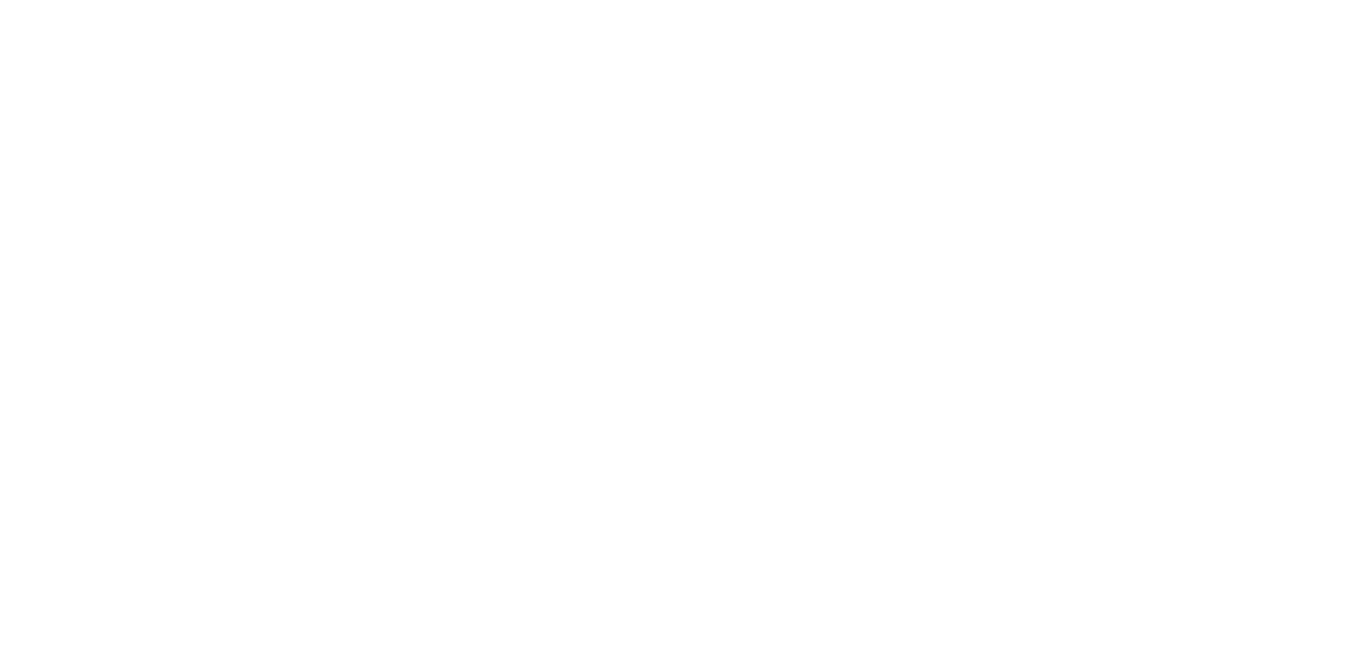 scroll, scrollTop: 0, scrollLeft: 0, axis: both 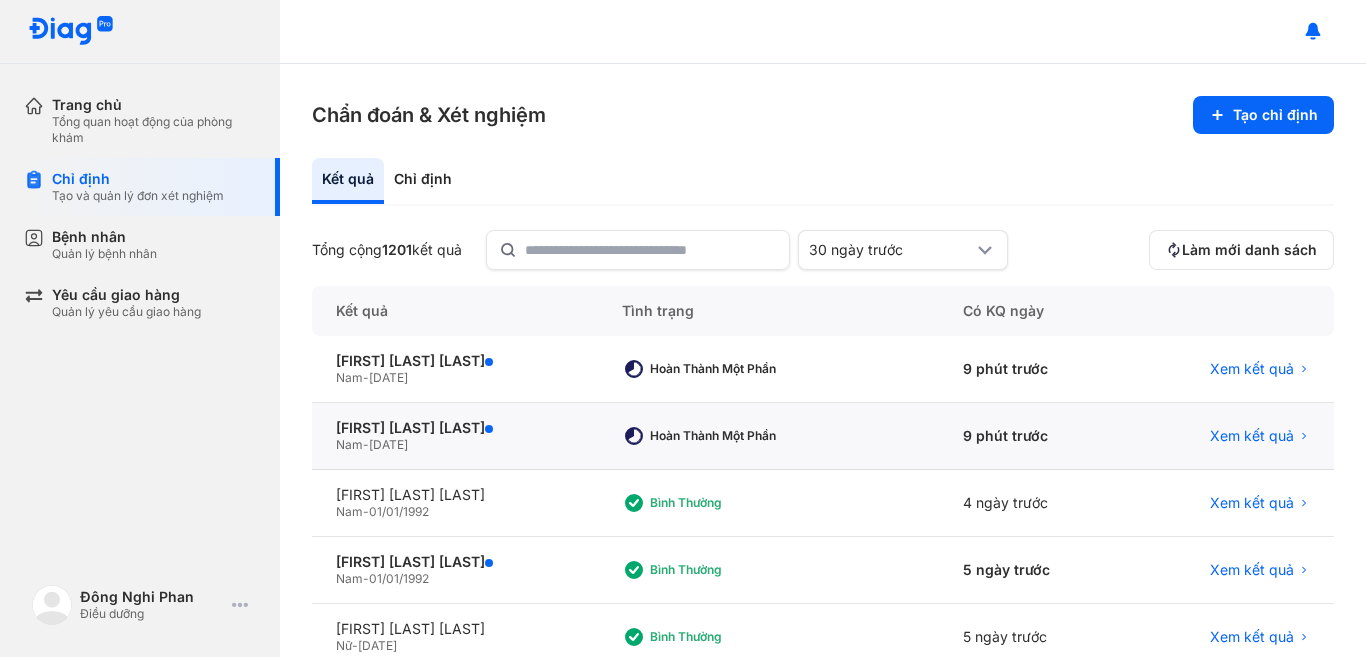 click on "Hoàn thành một phần" 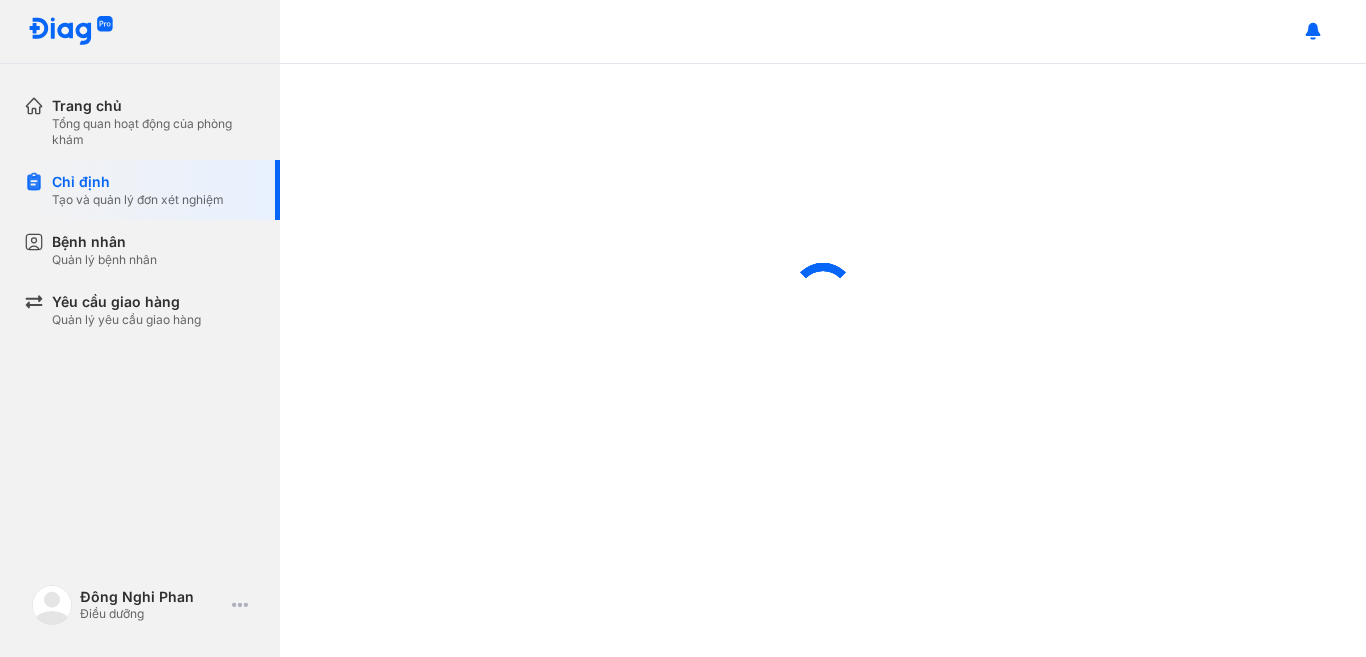 scroll, scrollTop: 0, scrollLeft: 0, axis: both 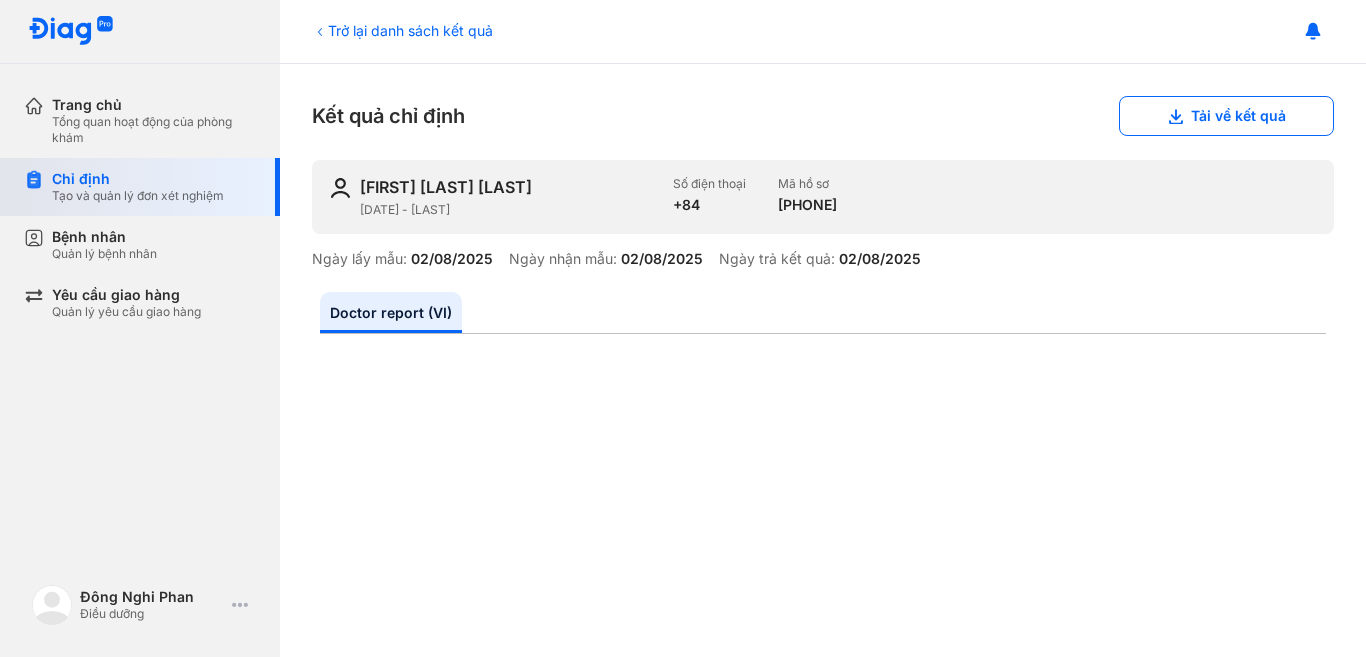click on "Chỉ định" at bounding box center (138, 179) 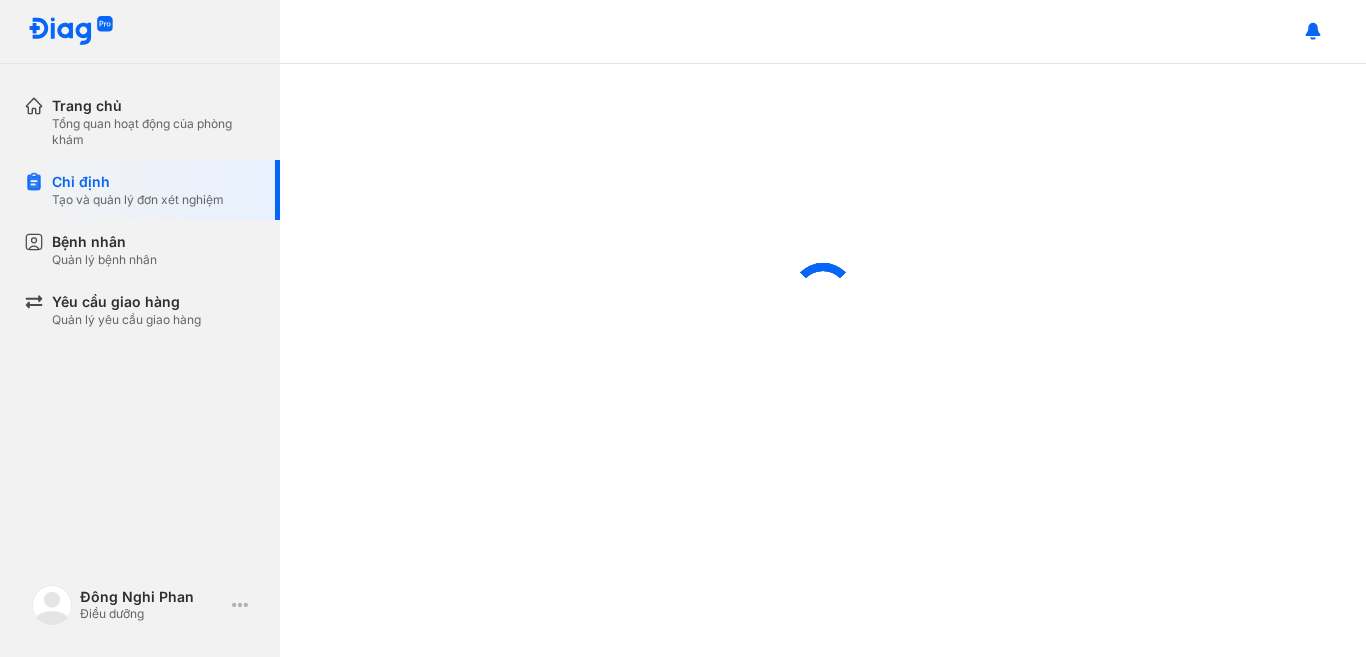 scroll, scrollTop: 0, scrollLeft: 0, axis: both 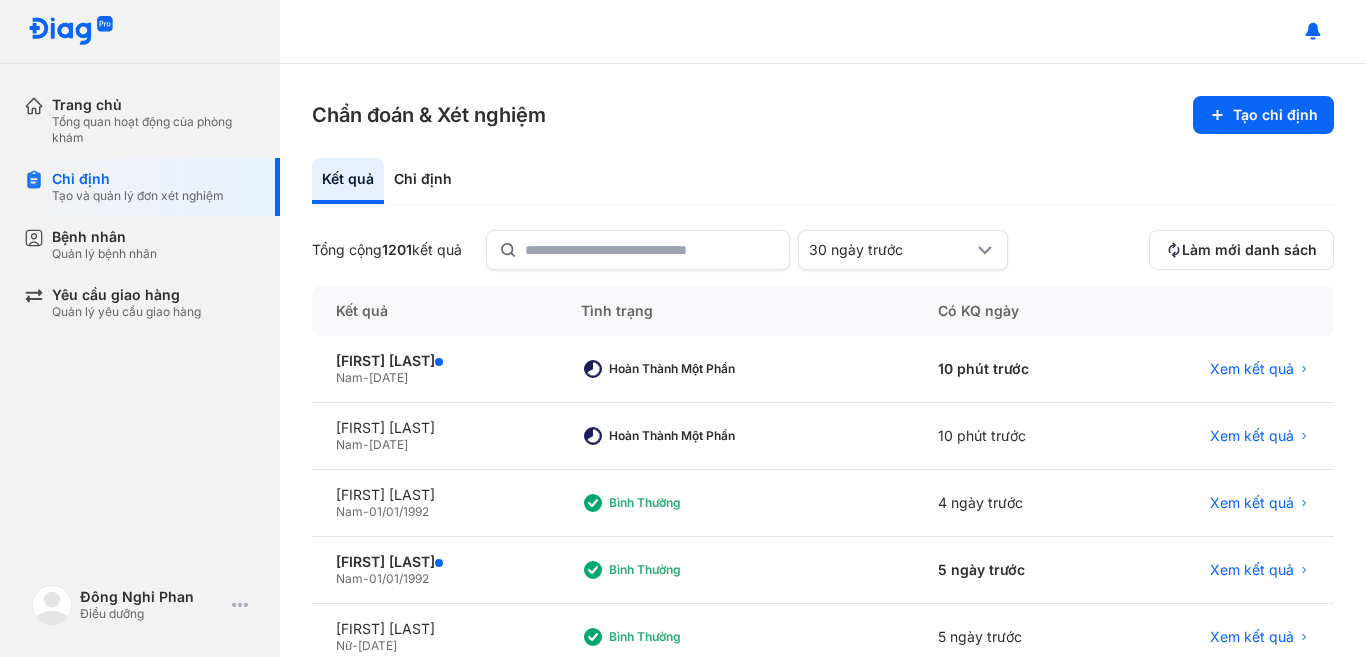 click on "Trang chủ Tổng quan hoạt động của phòng khám Chỉ định Tạo và quản lý đơn xét nghiệm Bệnh nhân Quản lý bệnh nhân Yêu cầu giao hàng Quản lý yêu cầu giao hàng Đông Nghi Phan Điều dưỡng  Trang cá nhân  Đổi ngôn ngữ  English  Đăng xuất" at bounding box center (140, 328) 